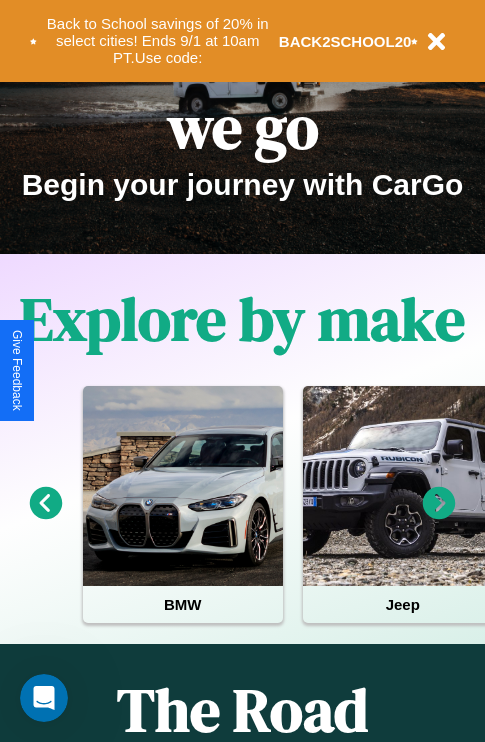 scroll, scrollTop: 308, scrollLeft: 0, axis: vertical 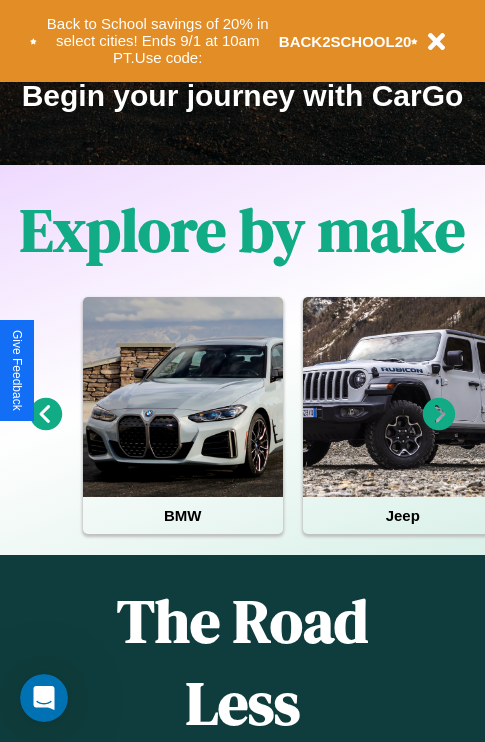 click 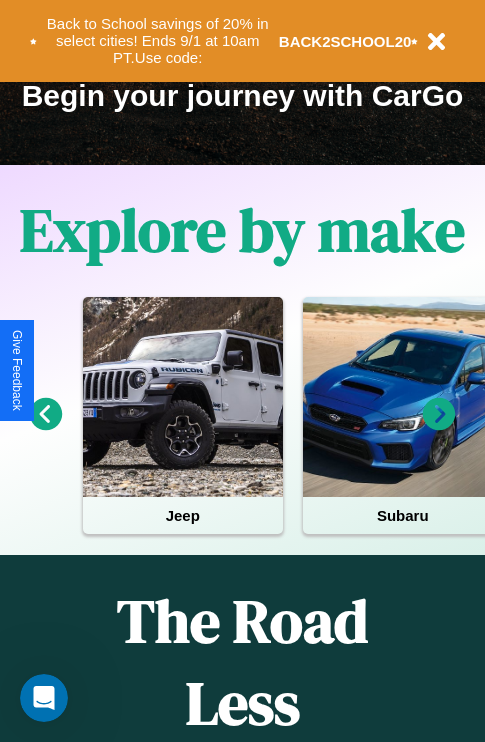 click 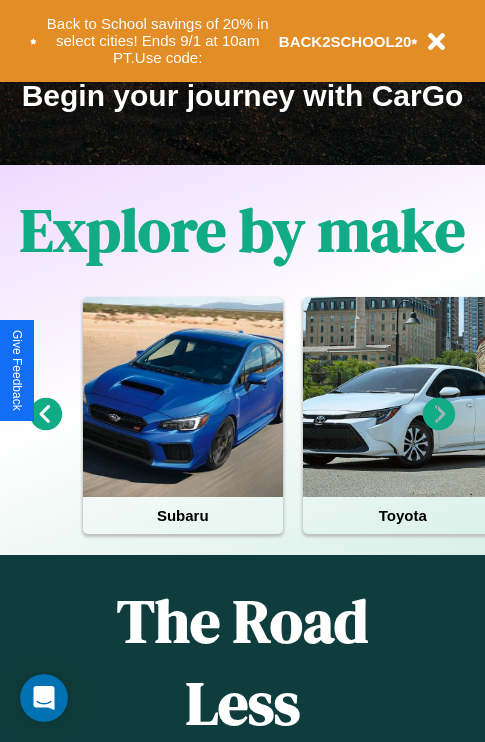 click 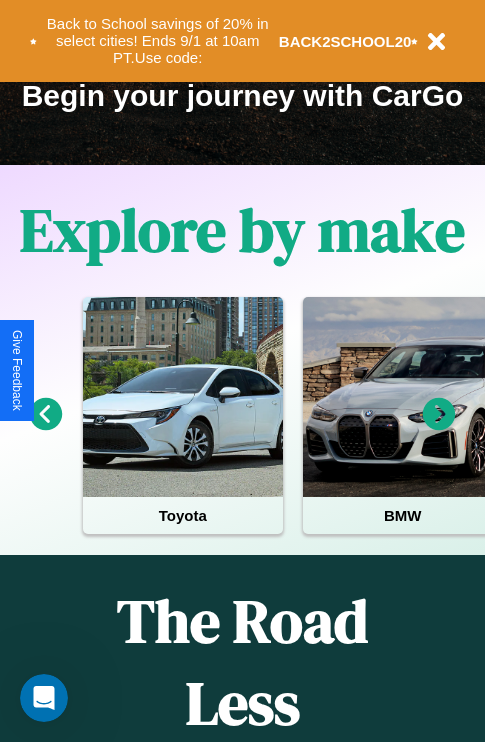 click 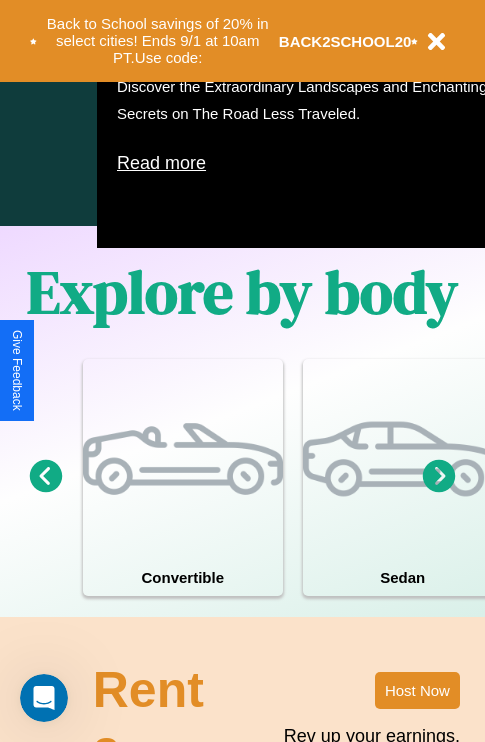 scroll, scrollTop: 1285, scrollLeft: 0, axis: vertical 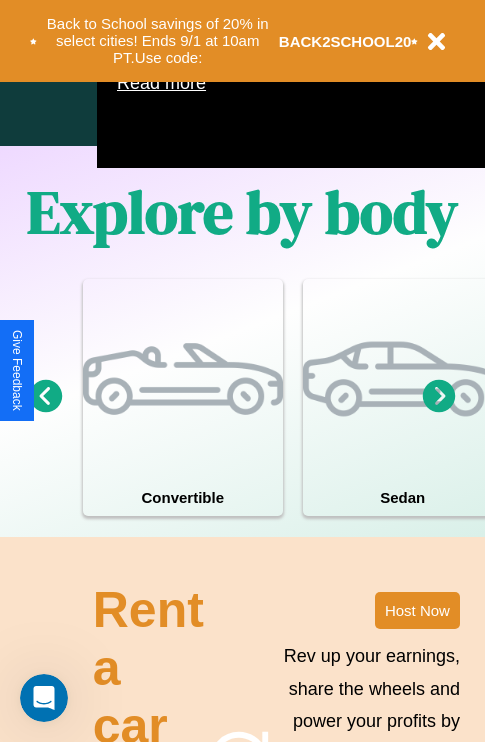 click 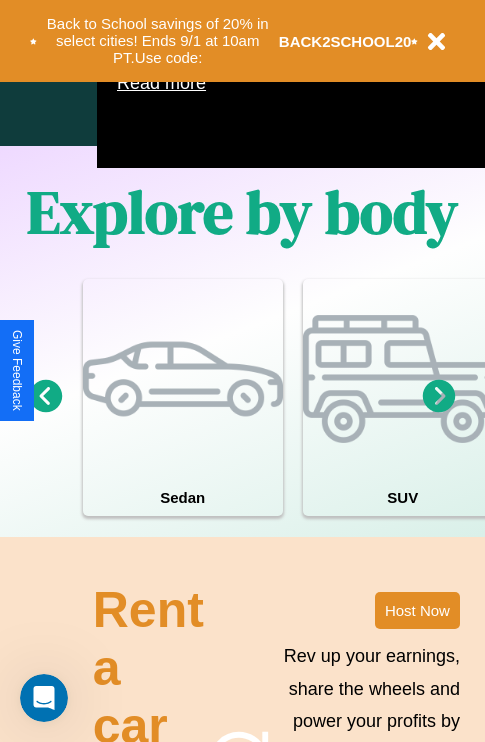 click 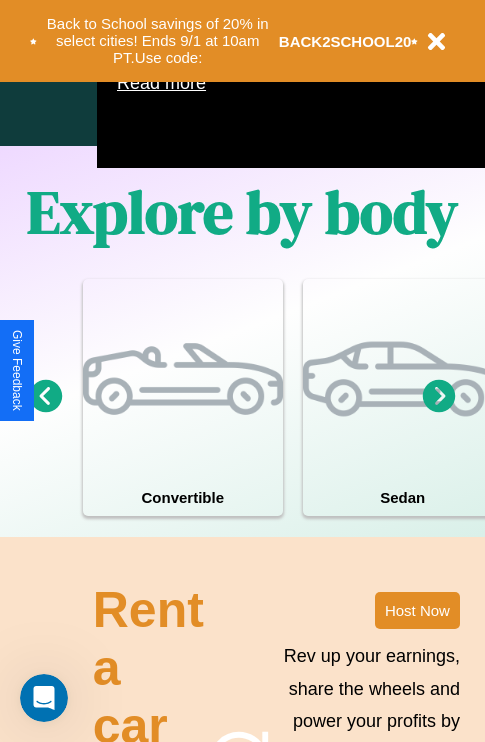click 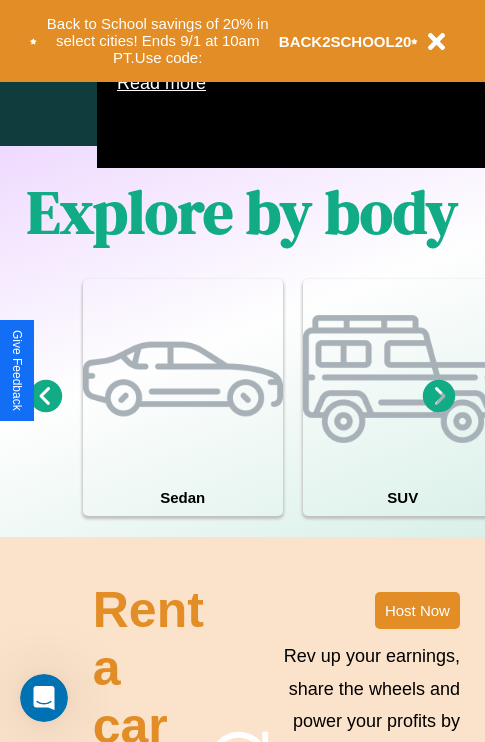 click 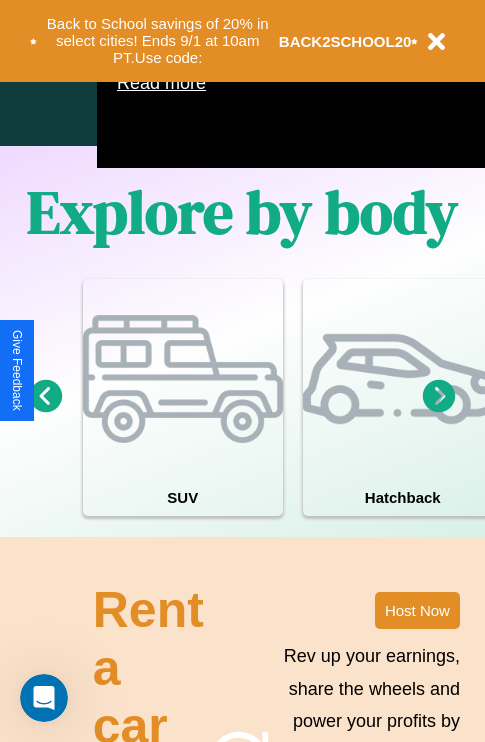 click 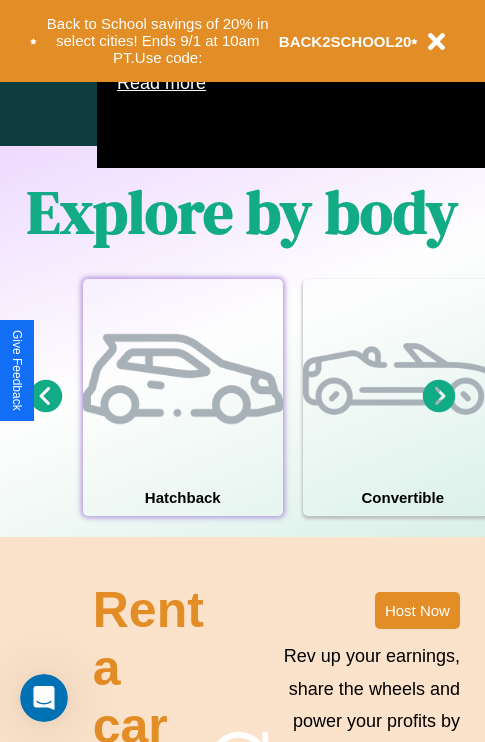 click at bounding box center [183, 379] 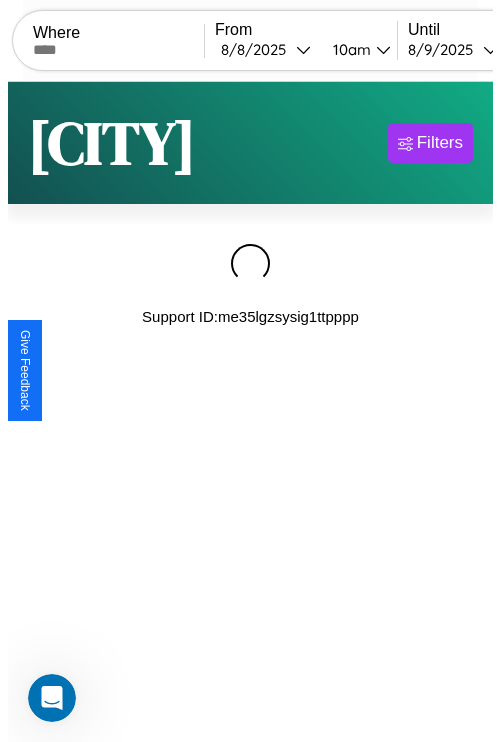 scroll, scrollTop: 0, scrollLeft: 0, axis: both 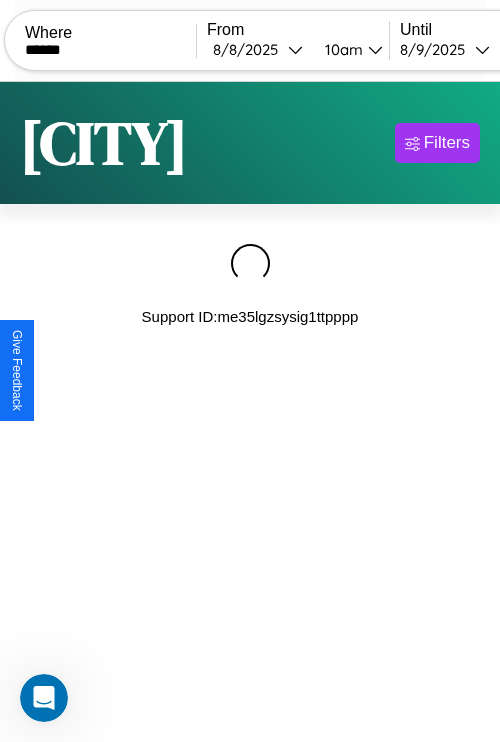 type on "******" 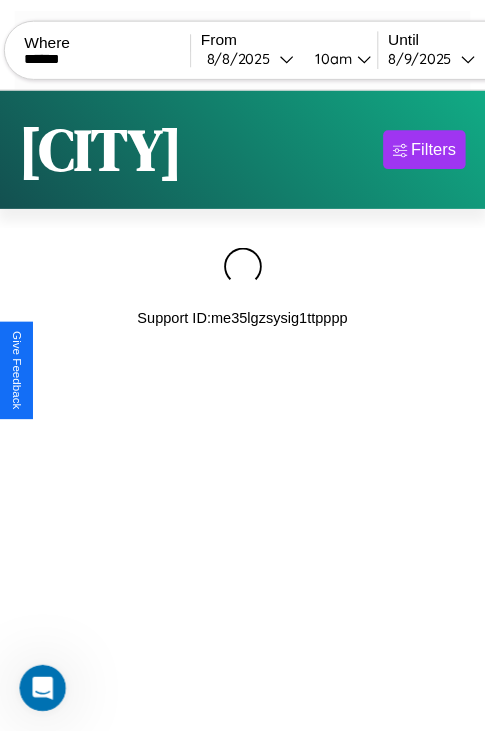 scroll, scrollTop: 0, scrollLeft: 159, axis: horizontal 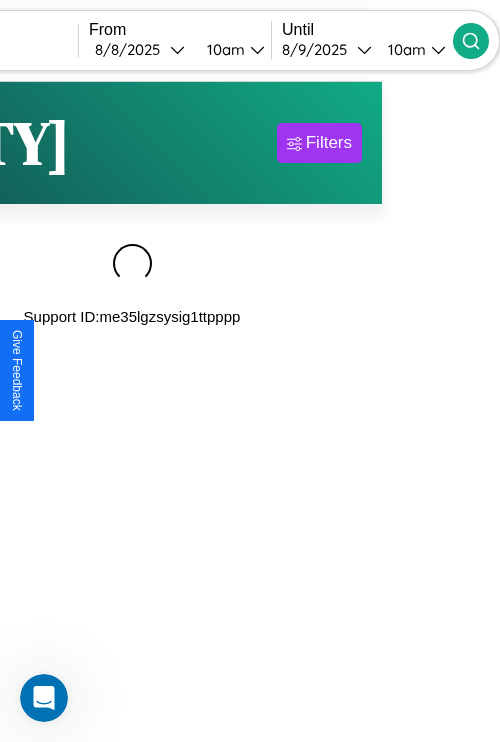 click 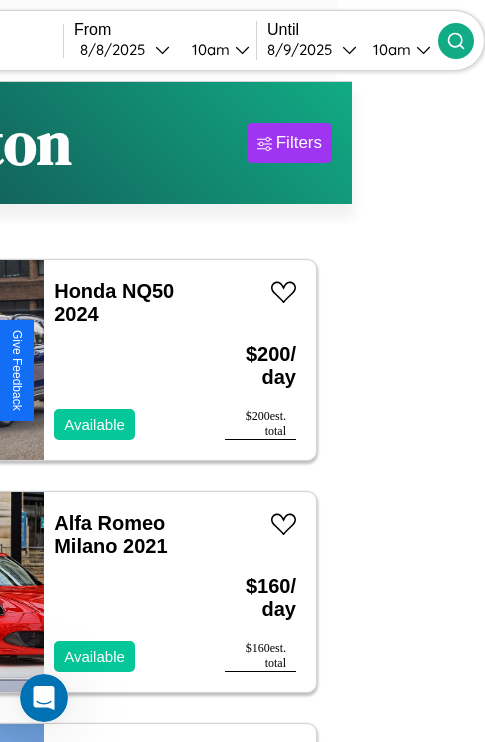 scroll, scrollTop: 95, scrollLeft: 35, axis: both 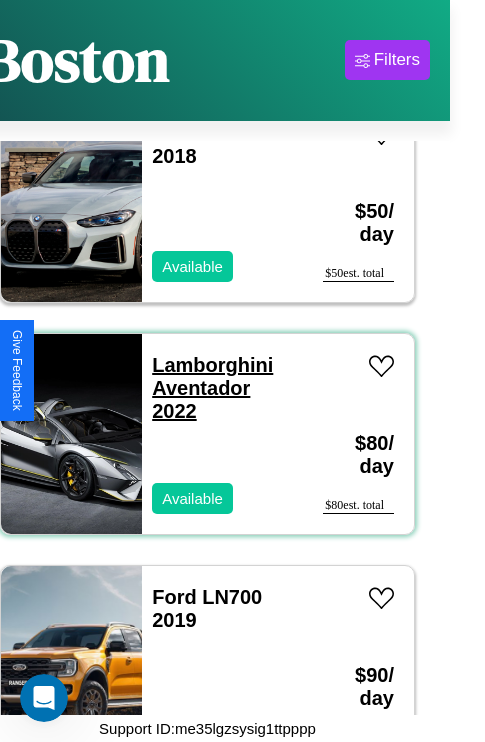 click on "Lamborghini   Aventador   2022" at bounding box center (212, 388) 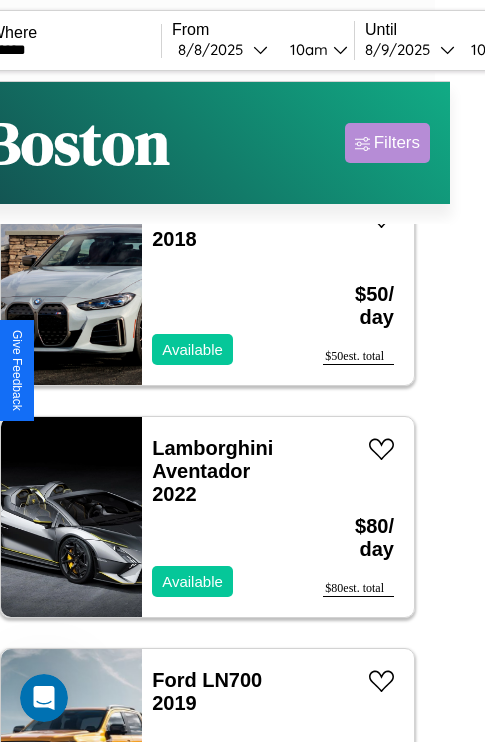 click on "Filters" at bounding box center (397, 143) 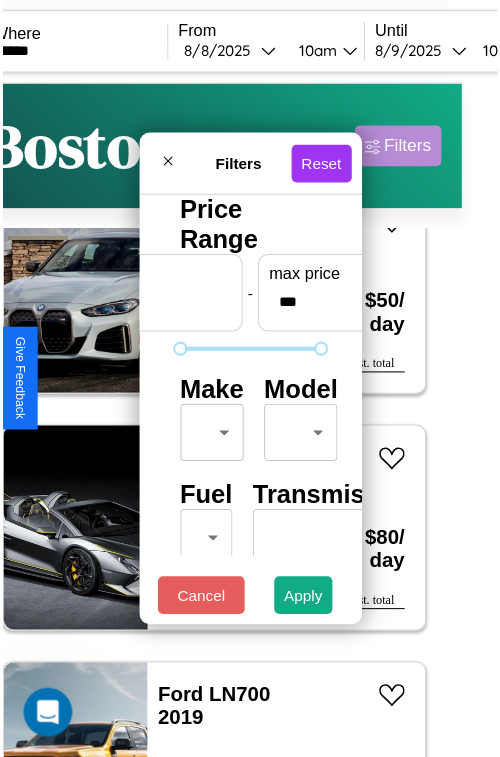 scroll, scrollTop: 59, scrollLeft: 0, axis: vertical 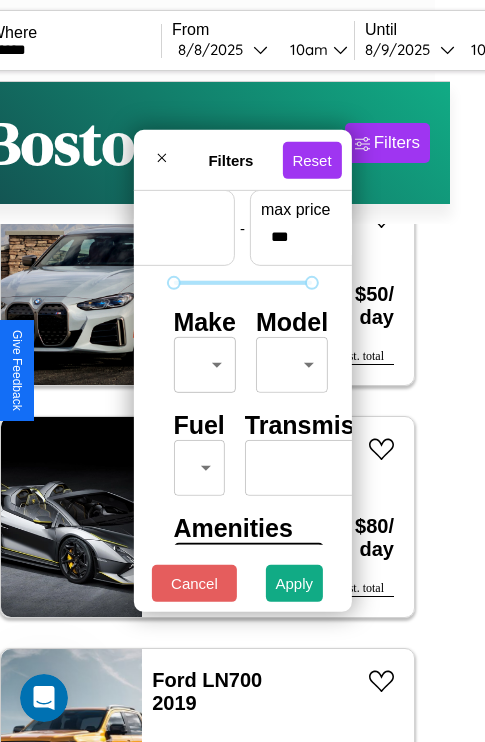 click on "CarGo Where ****** From [DATE] [TIME] Until [DATE] [TIME] Become a Host Login Sign Up [CITY] Filters 125 cars in this area These cars can be picked up in this city. Honda NQ50 2024 Available $ 200 / day $ 200 est. total Alfa Romeo Milano 2021 Available $ 160 / day $ 160 est. total Volkswagen Jetta 2021 Available $ 80 / day $ 80 est. total BMW 135i 2018 Available $ 50 / day $ 50 est. total Lamborghini Aventador 2022 Available $ 80 / day $ 80 est. total Ford LN700 2019 Available $ 90 / day $ 90 est. total GMC NE 2023 Available $ 150 / day $ 150 est. total Mazda RX-8 2021 Available $ 170 / day $ 170 est. total BMW R 65 LS 2021 Available $ 160 / day $ 160 est. total Bentley Azure 2022 Available $ 40 / day $ 40 est. total Chrysler Conquest 2024 Available $ 70 / day $ 70 est. total Bentley Azure 2020 Available $ 170 / day $ 170 est. total GMC WHS 2021 Unavailable $ 90 / day $ 90 est. total Alfa Romeo Tonale 2019 Available $ $" at bounding box center (207, 412) 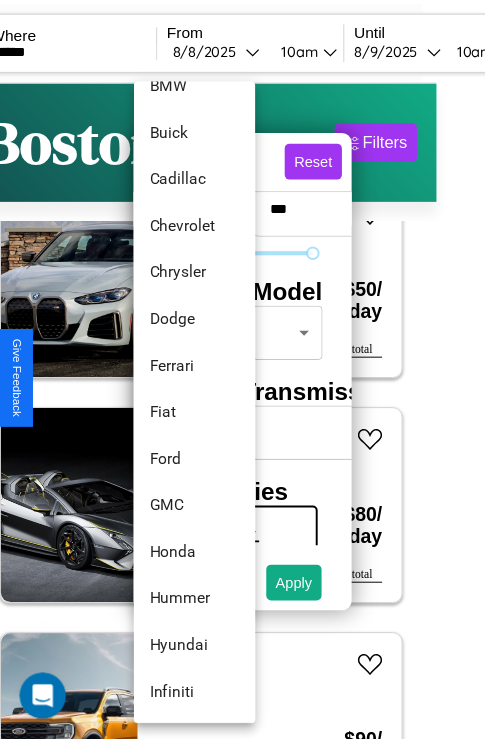 scroll, scrollTop: 374, scrollLeft: 0, axis: vertical 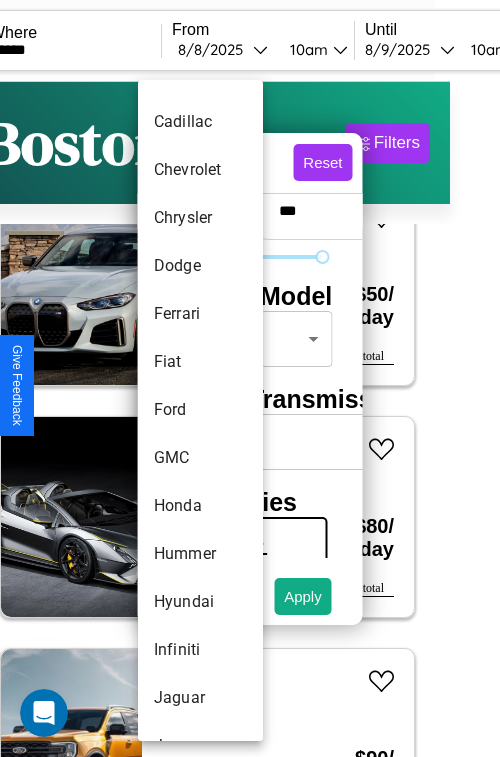 click on "Ford" at bounding box center (200, 410) 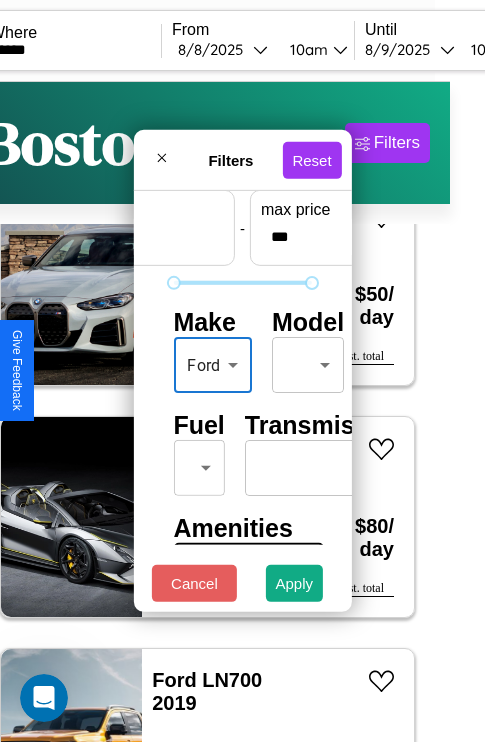 scroll, scrollTop: 162, scrollLeft: 0, axis: vertical 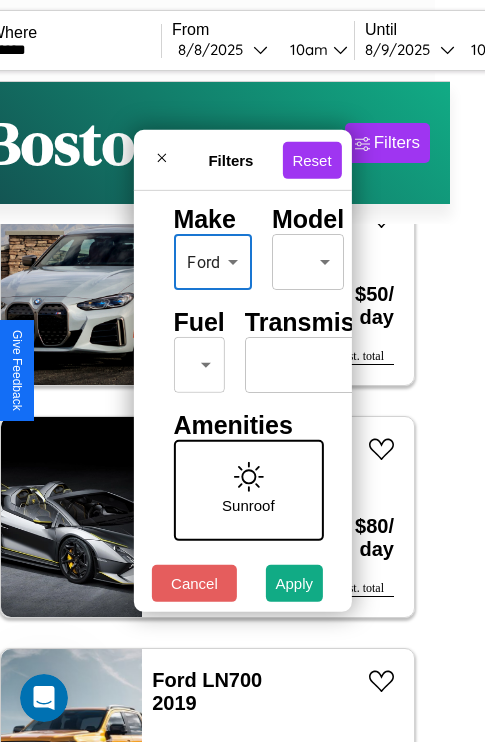 click on "CarGo Where ****** From [DATE] [TIME] Until [DATE] [TIME] Become a Host Login Sign Up [CITY] Filters 125 cars in this area These cars can be picked up in this city. Honda NQ50 2024 Available $ 200 / day $ 200 est. total Alfa Romeo Milano 2021 Available $ 160 / day $ 160 est. total Volkswagen Jetta 2021 Available $ 80 / day $ 80 est. total BMW 135i 2018 Available $ 50 / day $ 50 est. total Lamborghini Aventador 2022 Available $ 80 / day $ 80 est. total Ford LN700 2019 Available $ 90 / day $ 90 est. total GMC NE 2023 Available $ 150 / day $ 150 est. total Mazda RX-8 2021 Available $ 170 / day $ 170 est. total BMW R 65 LS 2021 Available $ 160 / day $ 160 est. total Bentley Azure 2022 Available $ 40 / day $ 40 est. total Chrysler Conquest 2024 Available $ 70 / day $ 70 est. total Bentley Azure 2020 Available $ 170 / day $ 170 est. total GMC WHS 2021 Unavailable $ 90 / day $ 90 est. total Alfa Romeo Tonale 2019 Available $ $" at bounding box center (207, 412) 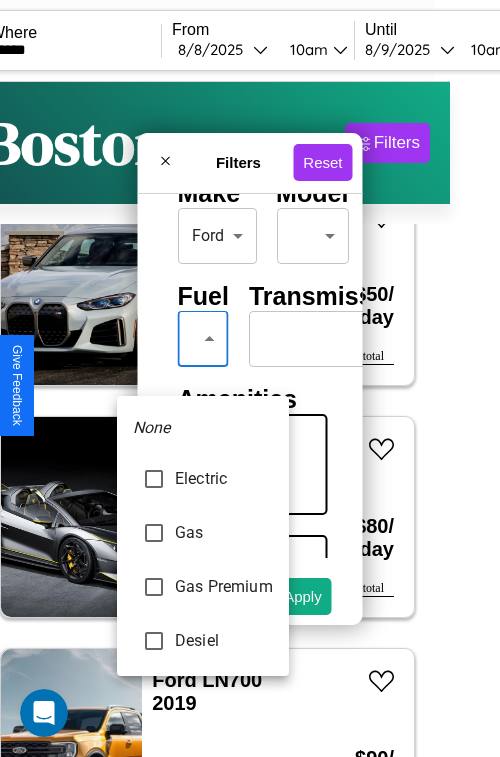 type on "***" 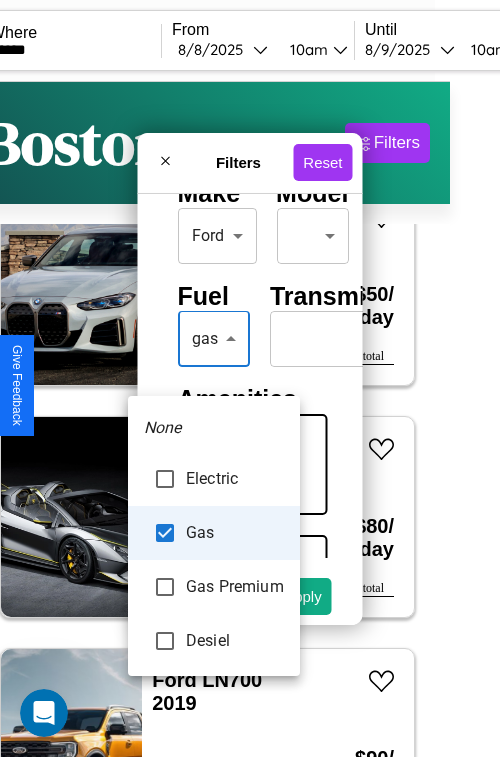 click at bounding box center [250, 378] 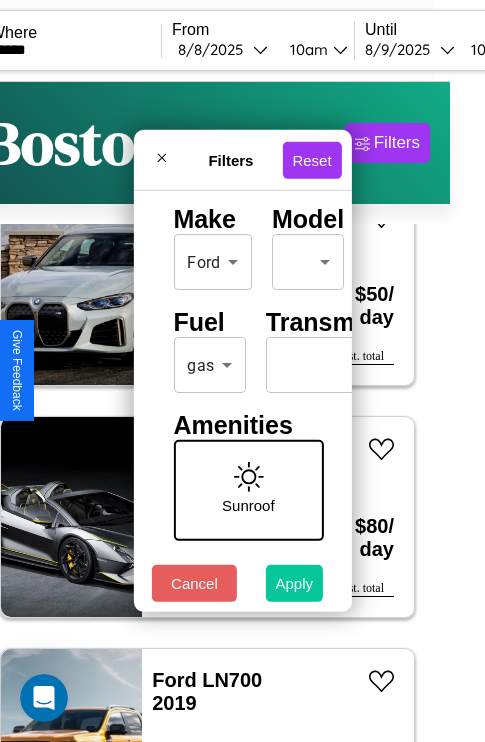 click on "Apply" at bounding box center (295, 583) 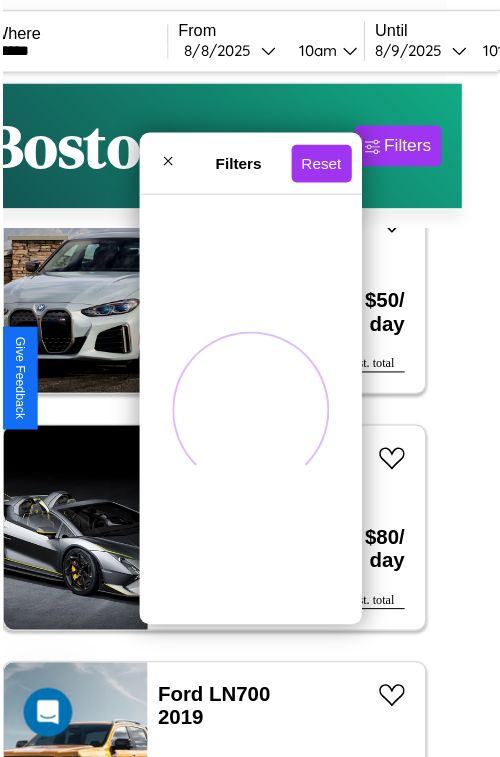 scroll, scrollTop: 0, scrollLeft: 0, axis: both 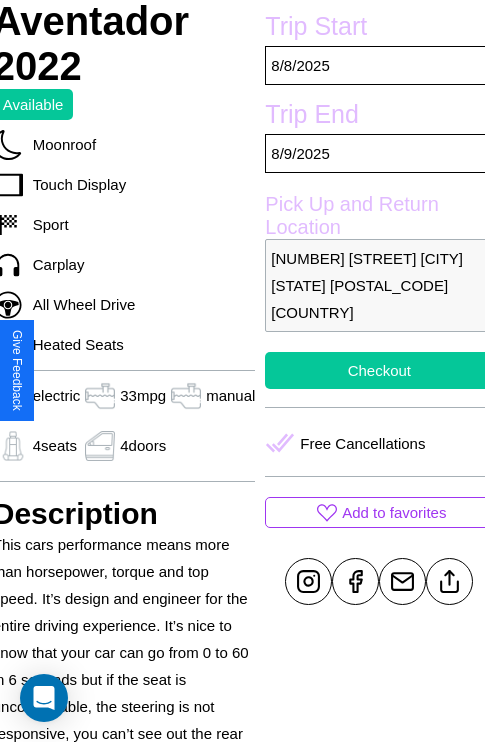 click on "Checkout" at bounding box center (379, 370) 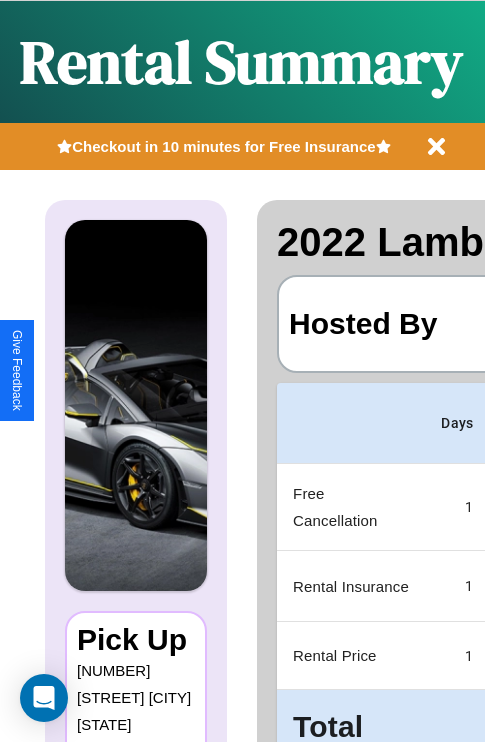 scroll, scrollTop: 0, scrollLeft: 408, axis: horizontal 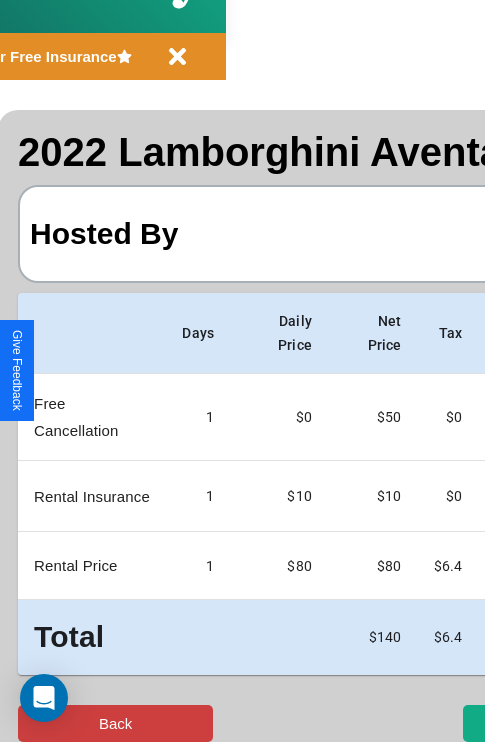 click on "Back" at bounding box center (115, 723) 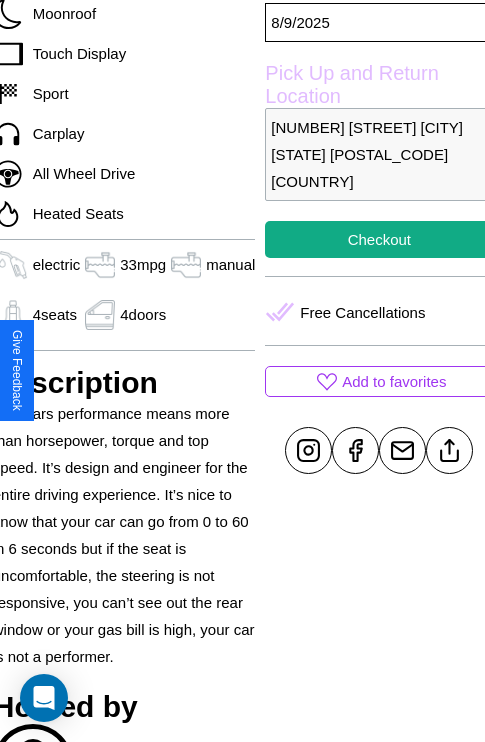 scroll, scrollTop: 646, scrollLeft: 80, axis: both 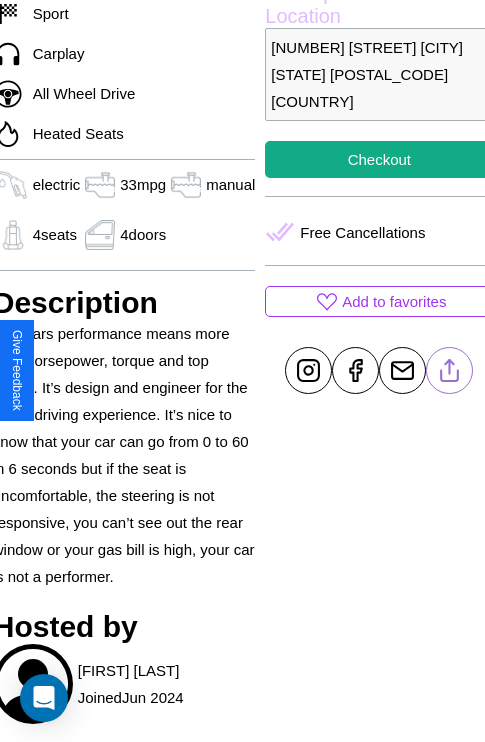 click 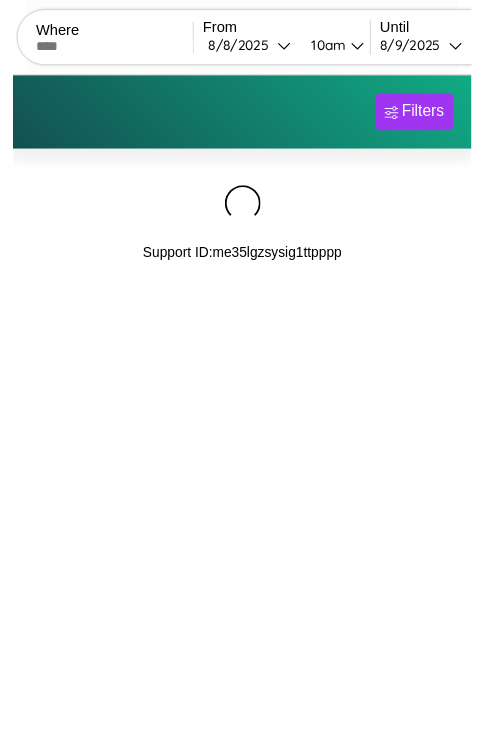 scroll, scrollTop: 0, scrollLeft: 0, axis: both 